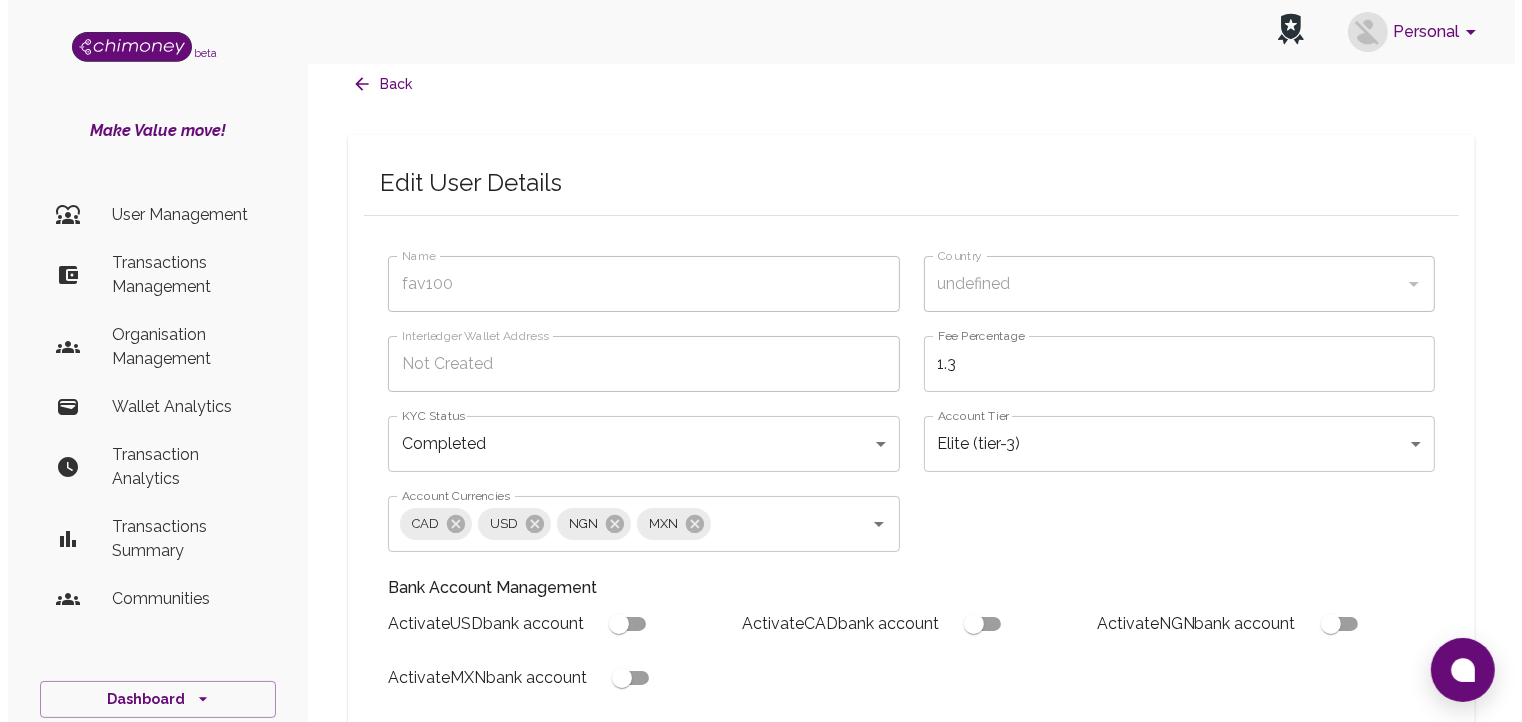 scroll, scrollTop: 0, scrollLeft: 0, axis: both 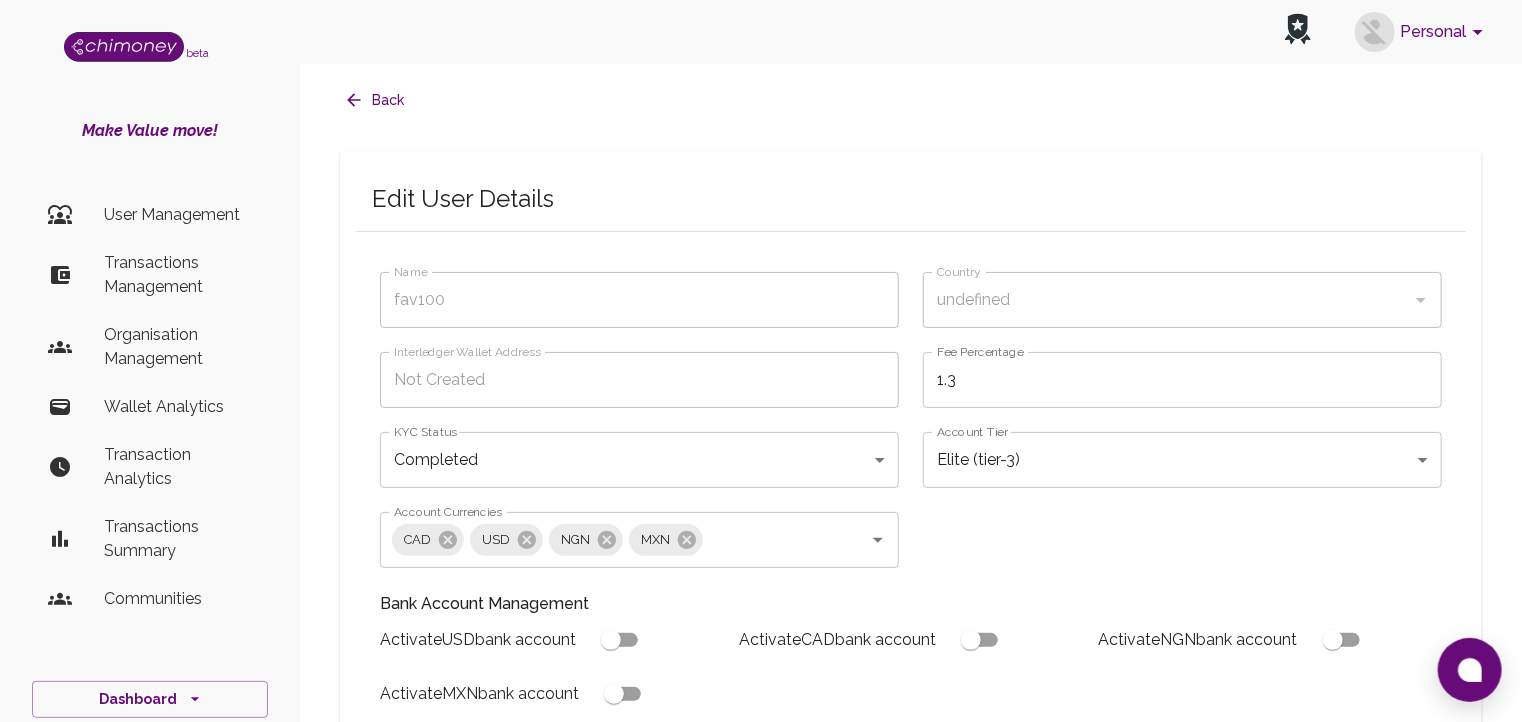 click on "Personal beta Make Value move! User Management Transactions Management Organisation Management Wallet Analytics Transaction Analytics Transactions Summary Communities Dashboard © 2025 Chi Technologies Inc. Back Edit User Details Name fav100 Name Country undefined Country Interledger Wallet Address Not Created Interledger Wallet Address Fee Percentage 1.3 Fee Percentage KYC Status Completed completed KYC Status Account Tier Elite (tier-3) tier-3 Account Tier Account Currencies CAD USD NGN MXN Account Currencies Bank Account Management Activate USD bank account Activate CAD bank account Activate NGN bank account Activate MXN bank account Decline (Ban) User Verification Status Enabling this will automatically send the user a verification approved email Approved Verified Preferred Exchange Rates This will give the user preferred rates for payouts in all currencies Wallets Enabled Interledger Wallet Crypto Wallet Reset Crypto Wallet Manage Interledger Wallet Account" at bounding box center [761, 726] 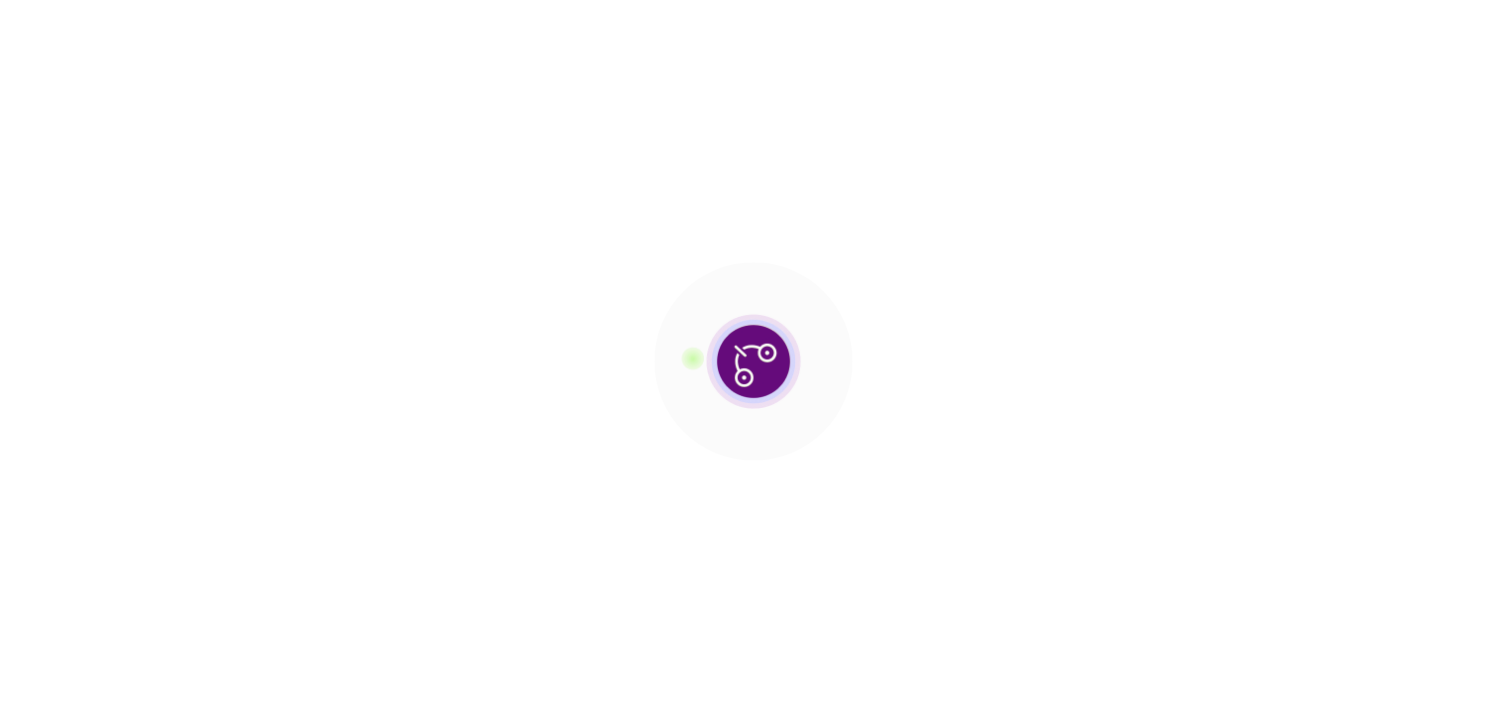 scroll, scrollTop: 0, scrollLeft: 0, axis: both 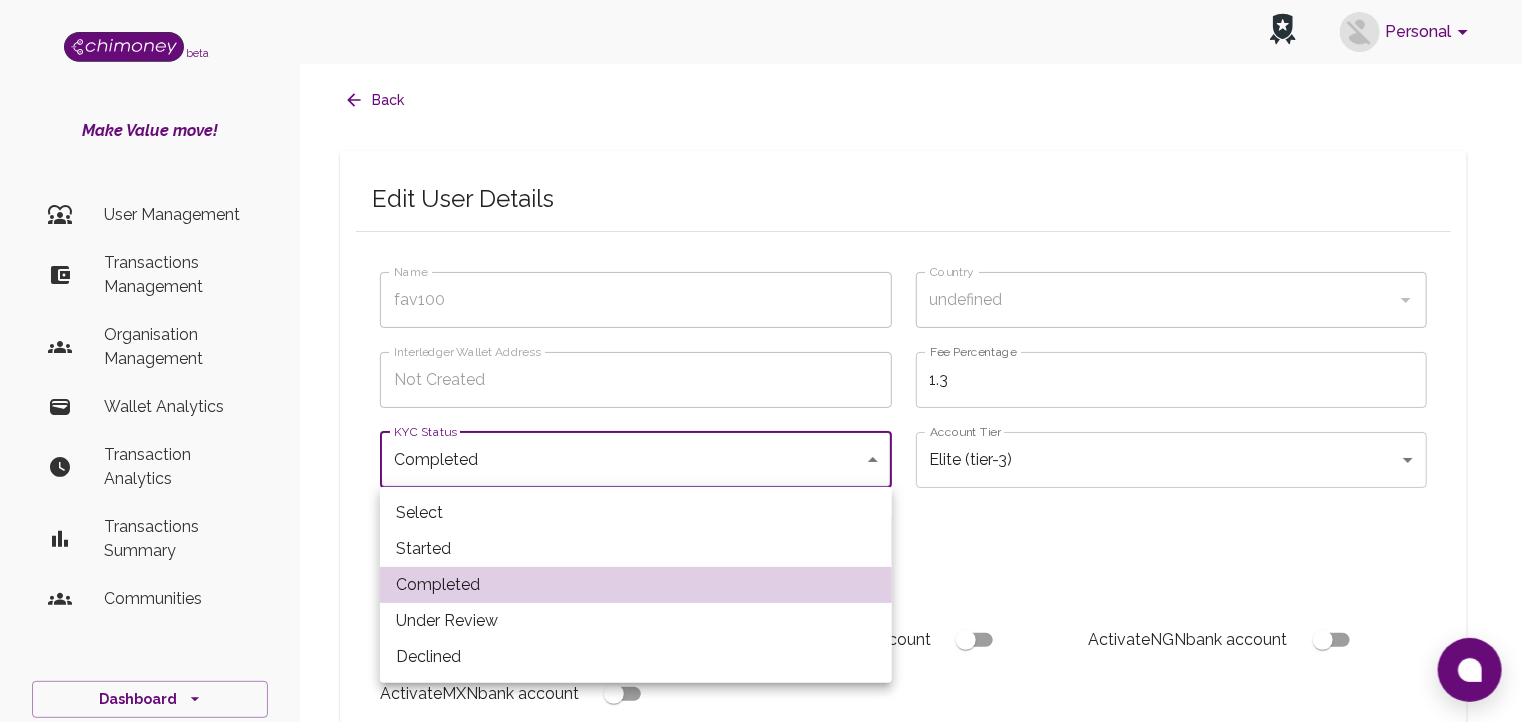 click on "Personal beta Make Value move! User Management Transactions Management Organisation Management Wallet Analytics Transaction Analytics Transactions Summary Communities Dashboard © 2025 Chi Technologies Inc. Back Edit User Details Name fav100 Name Country undefined Country Interledger Wallet Address Not Created Interledger Wallet Address Fee Percentage 1.3 Fee Percentage KYC Status Completed completed KYC Status Account Tier Elite (tier-3) tier-3 Account Tier Account Currencies CAD USD NGN MXN Account Currencies Bank Account Management Activate USD bank account Activate CAD bank account Activate NGN bank account Activate MXN bank account Decline (Ban) User Verification Status Enabling this will automatically send the user a verification approved email Approved Verified Preferred Exchange Rates This will give the user preferred rates for payouts in all currencies Wallets Enabled Interledger Wallet Crypto Wallet Reset Crypto Wallet Manage Interledger Wallet Account" at bounding box center [761, 772] 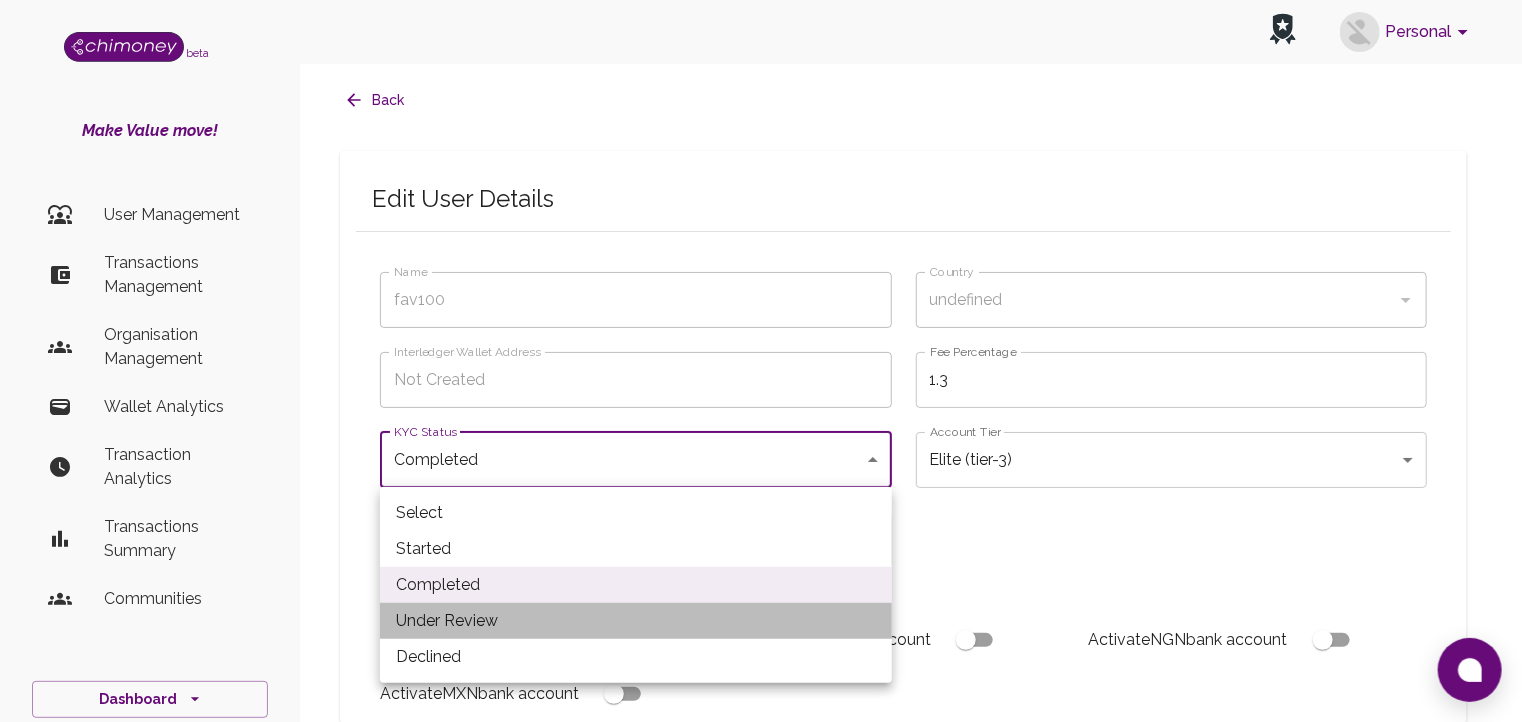 click on "Under Review" at bounding box center [636, 621] 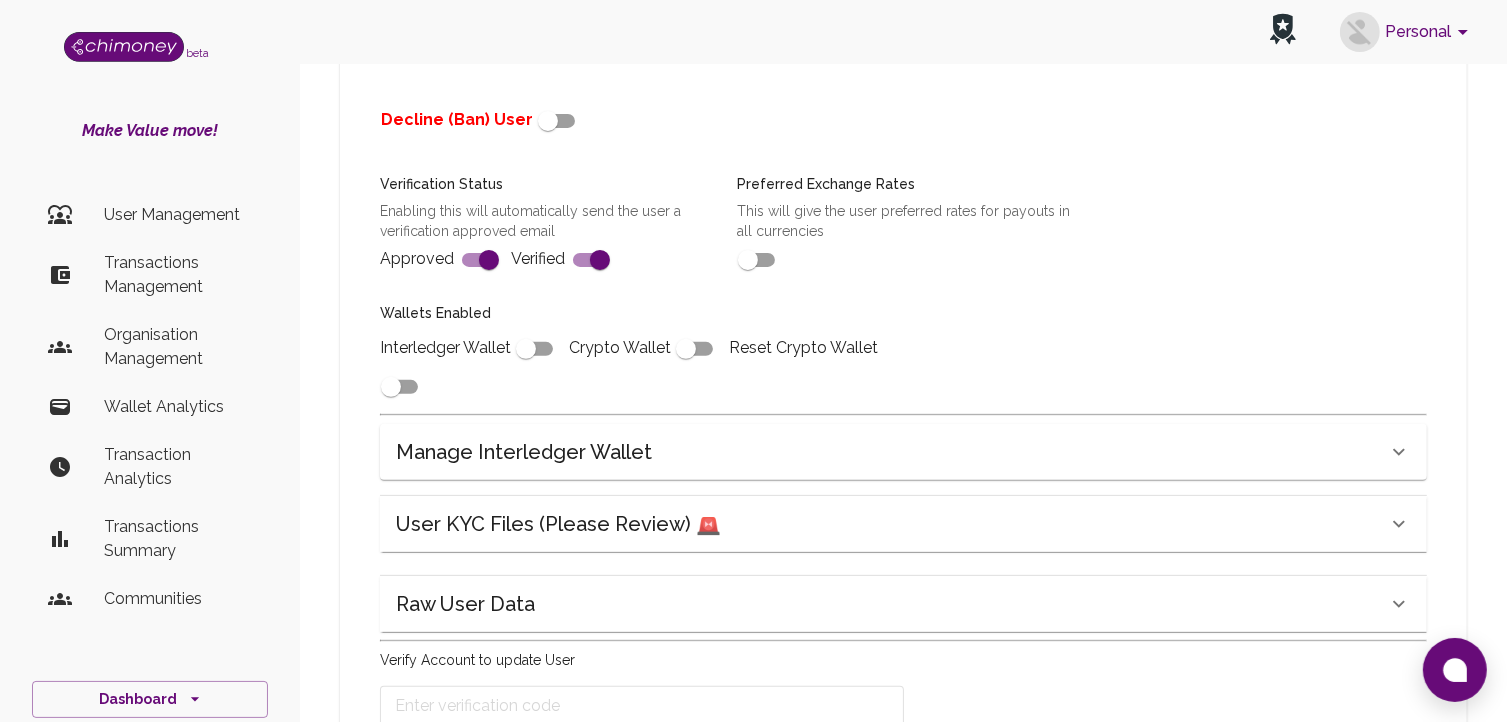 scroll, scrollTop: 795, scrollLeft: 0, axis: vertical 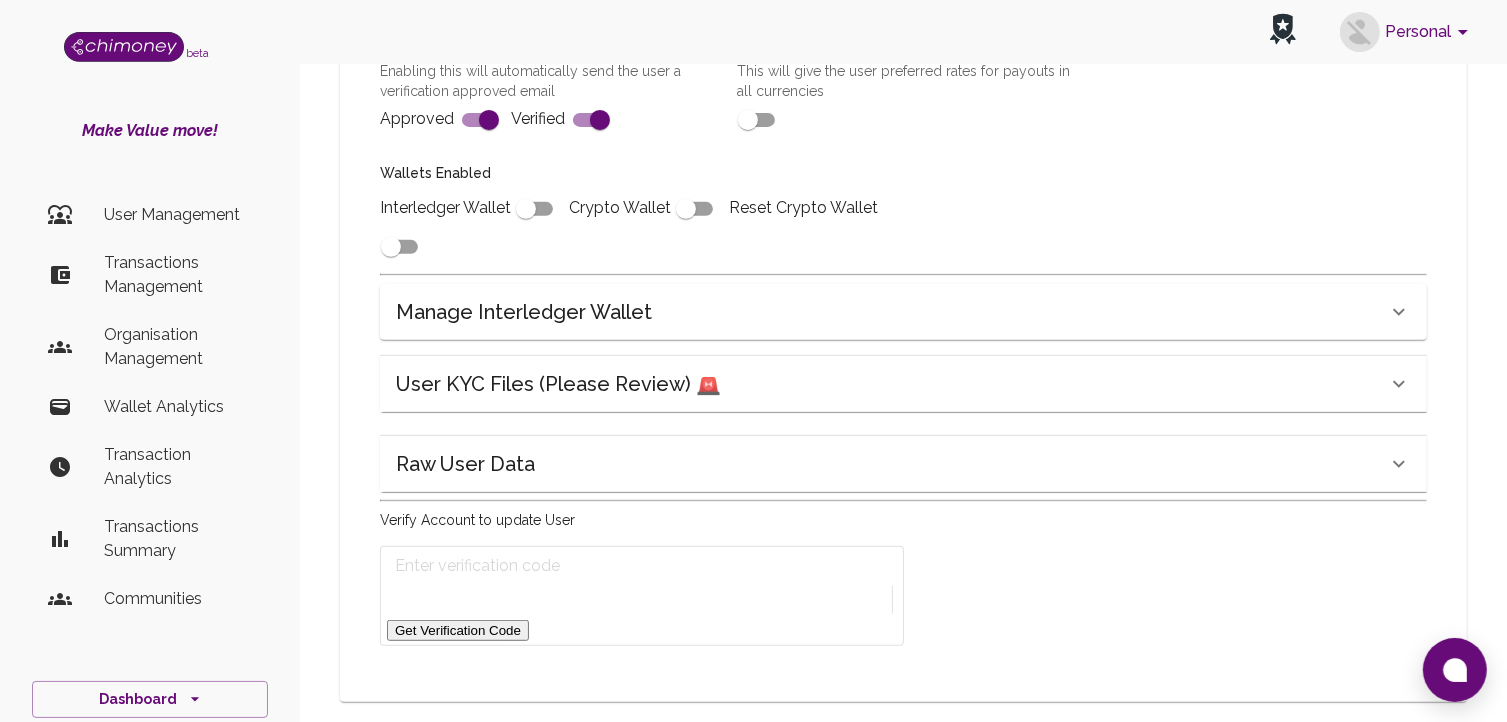 click on "Get Verification Code" at bounding box center (458, 630) 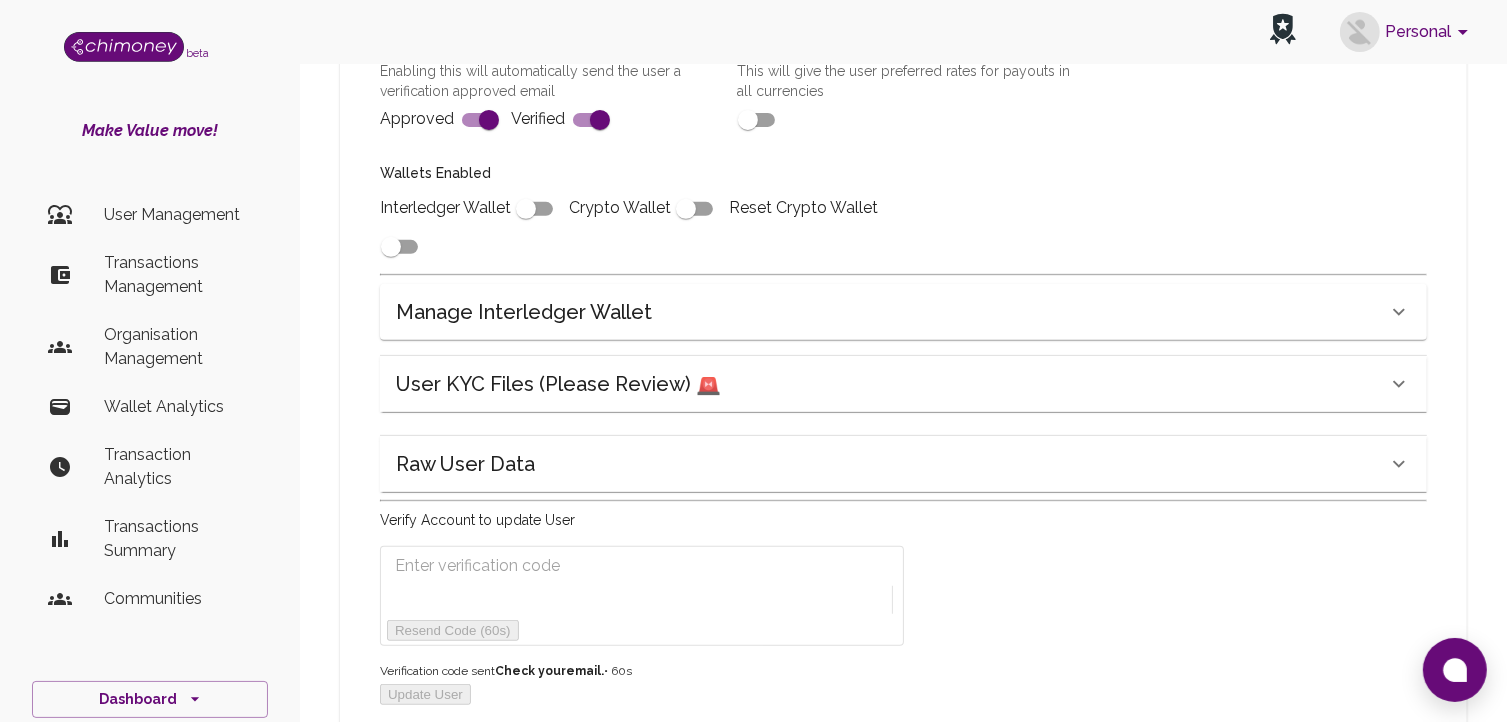 click at bounding box center (494, 566) 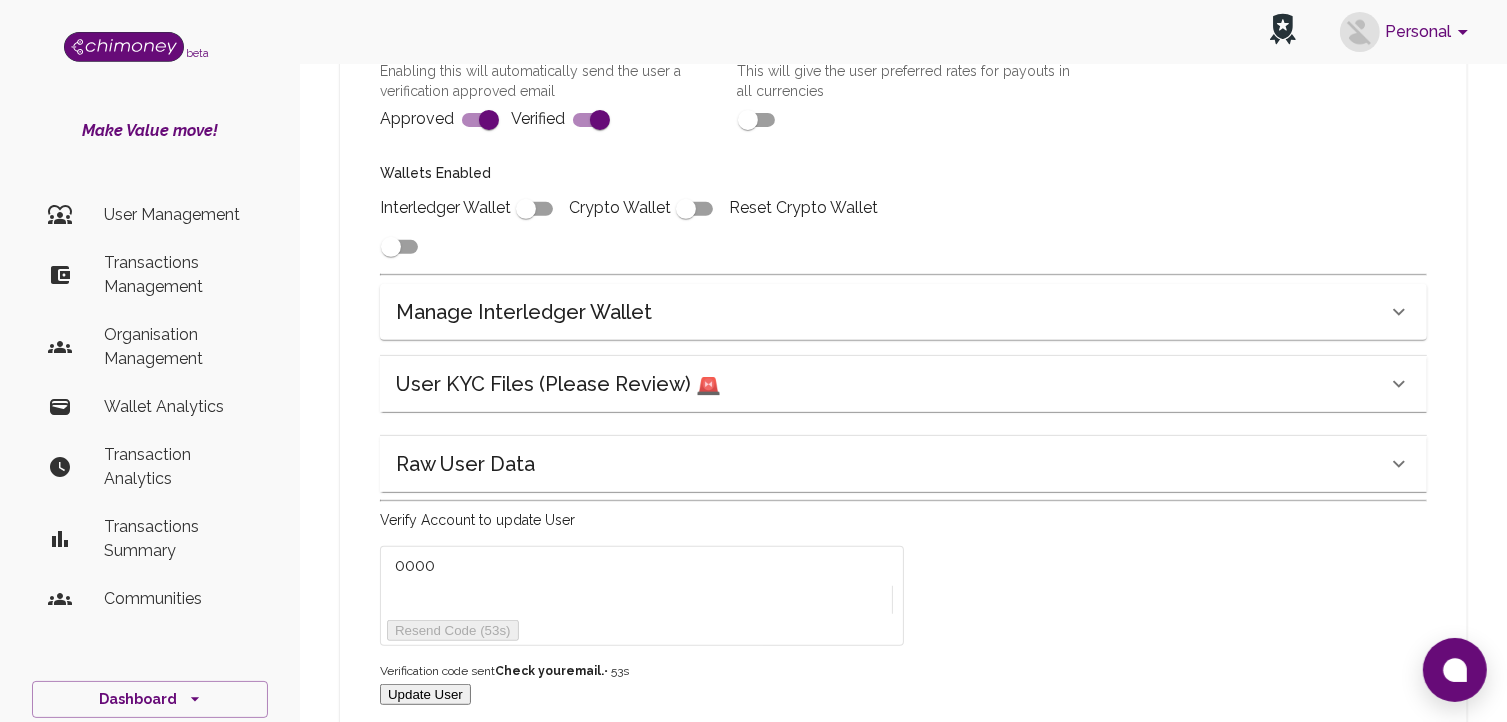 click on "Update User" at bounding box center [425, 694] 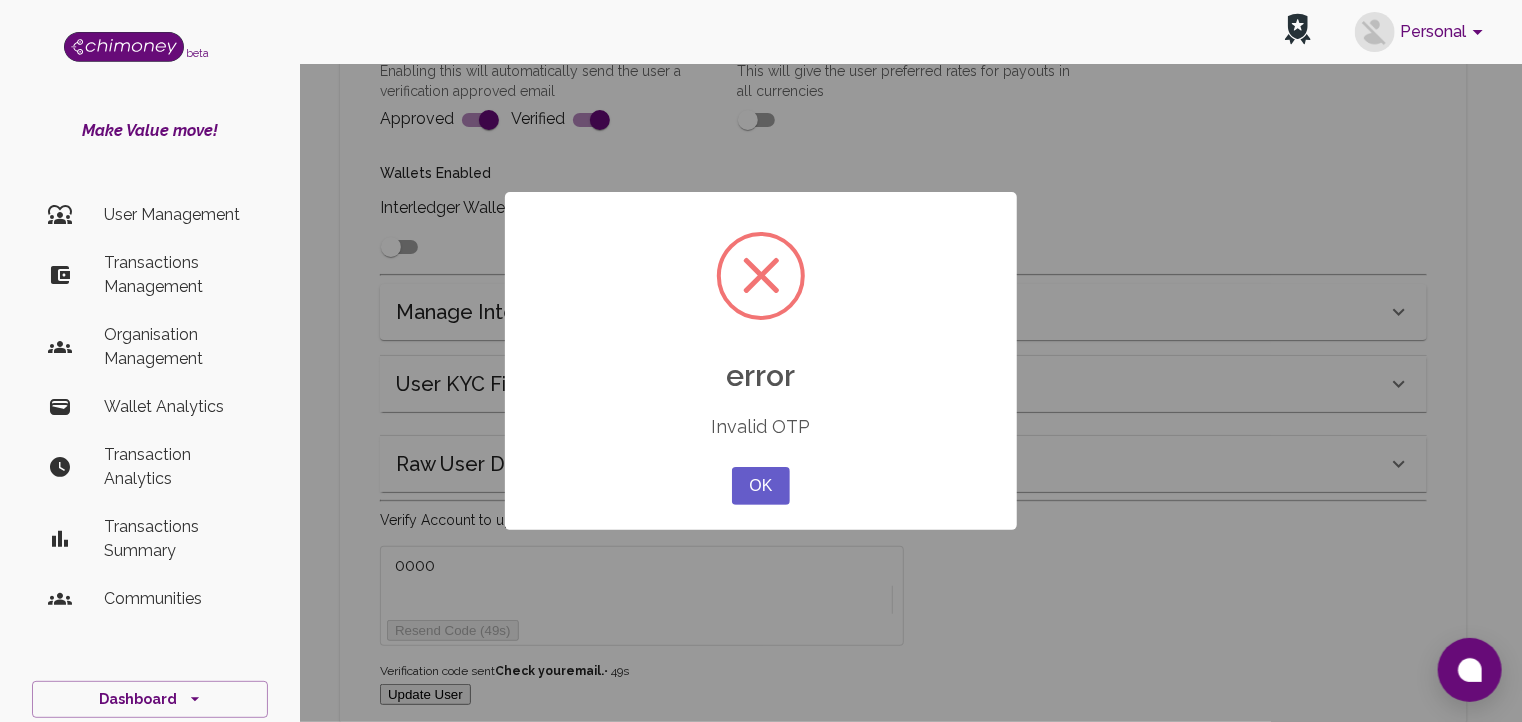 click on "OK" at bounding box center [761, 486] 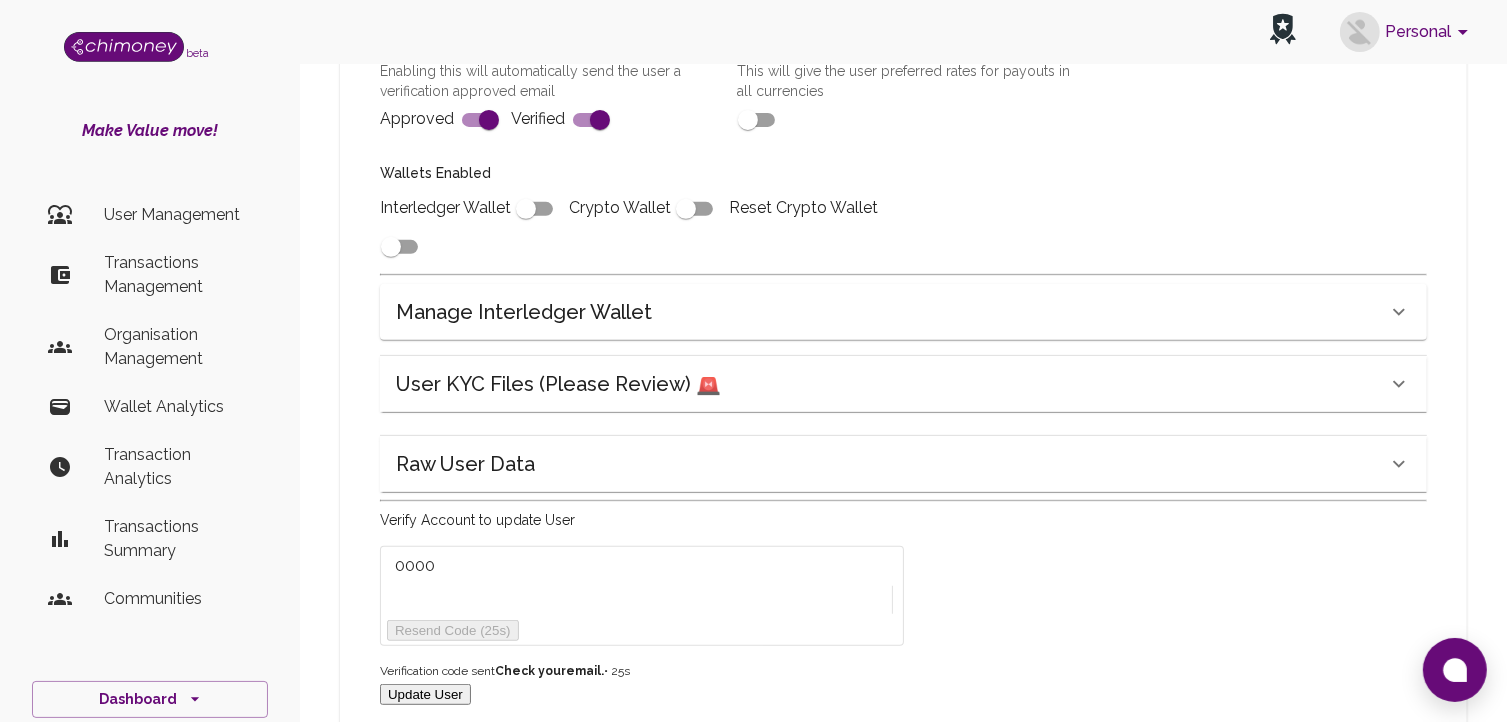 click on "0000" at bounding box center (494, 566) 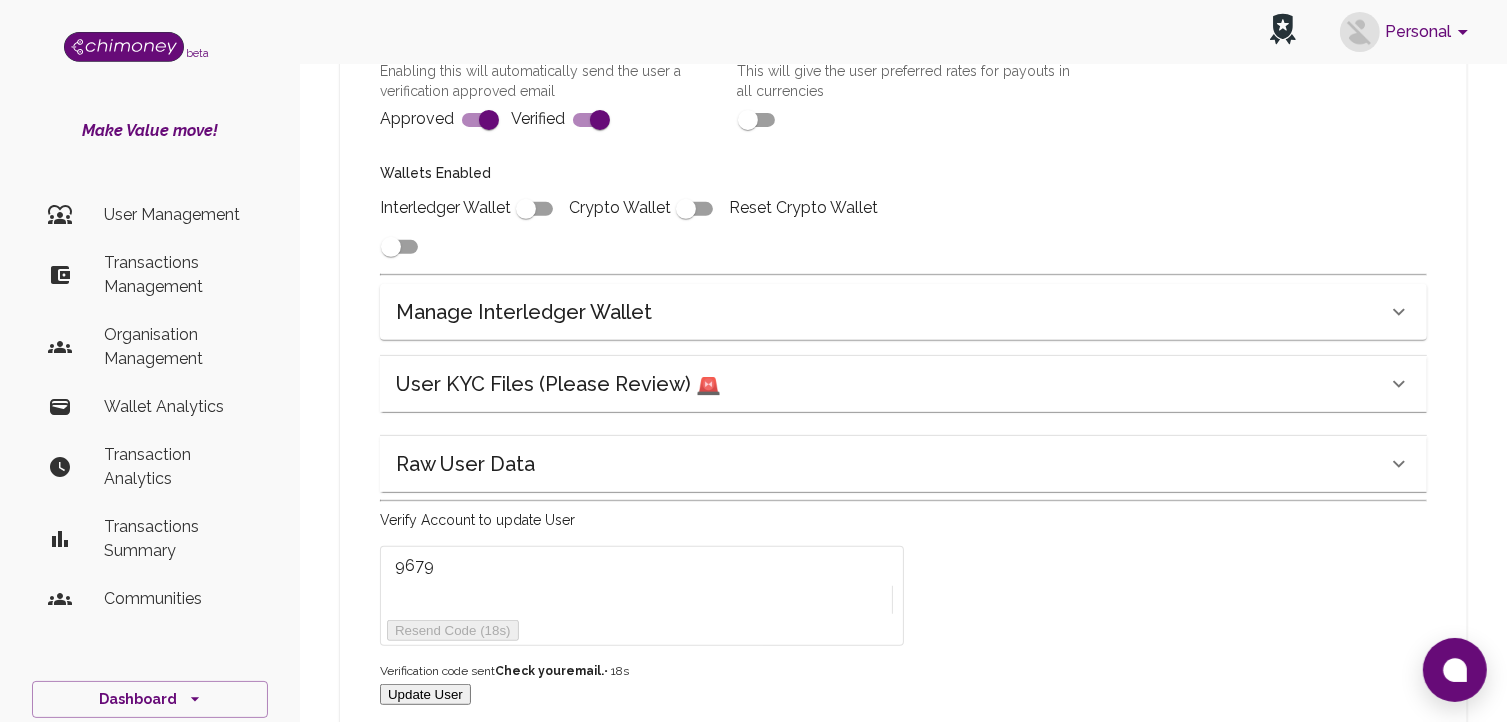 type on "9679" 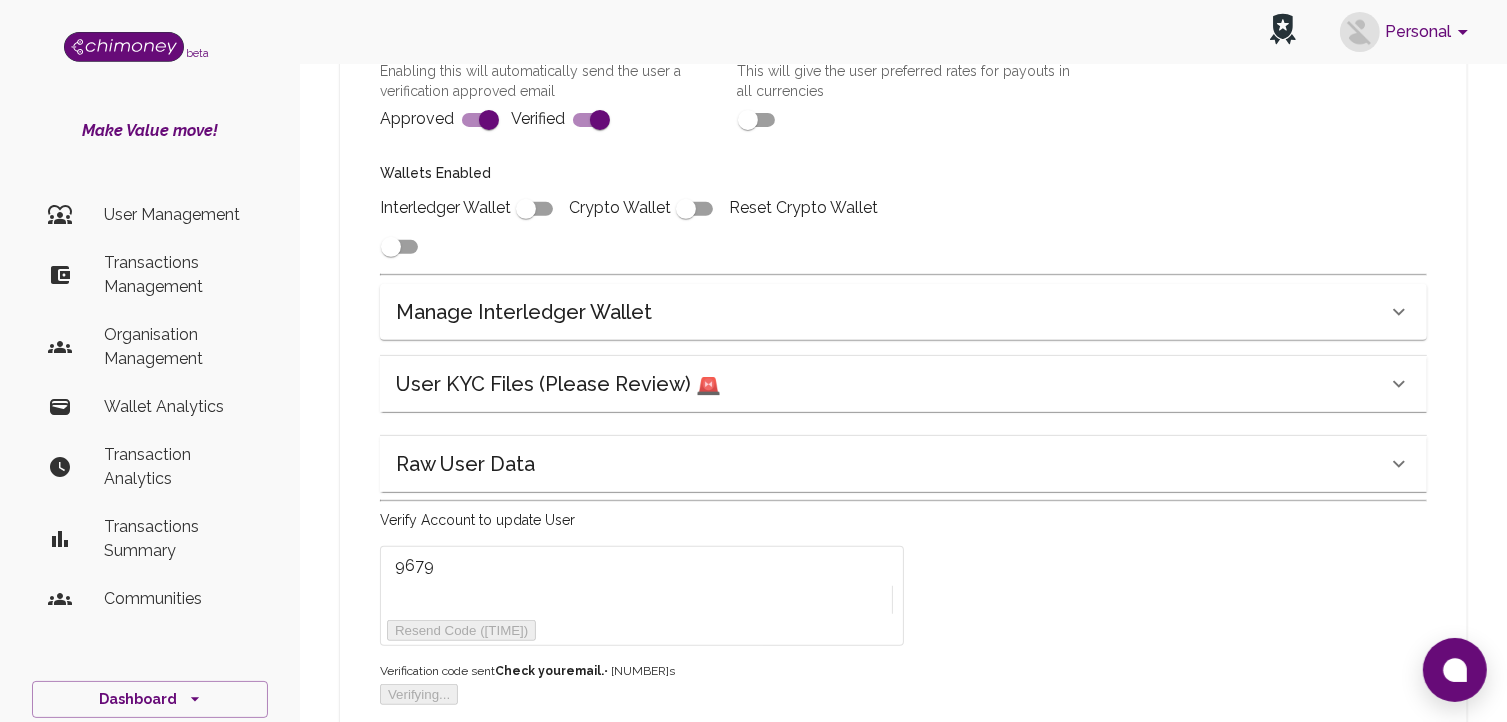 scroll, scrollTop: 780, scrollLeft: 0, axis: vertical 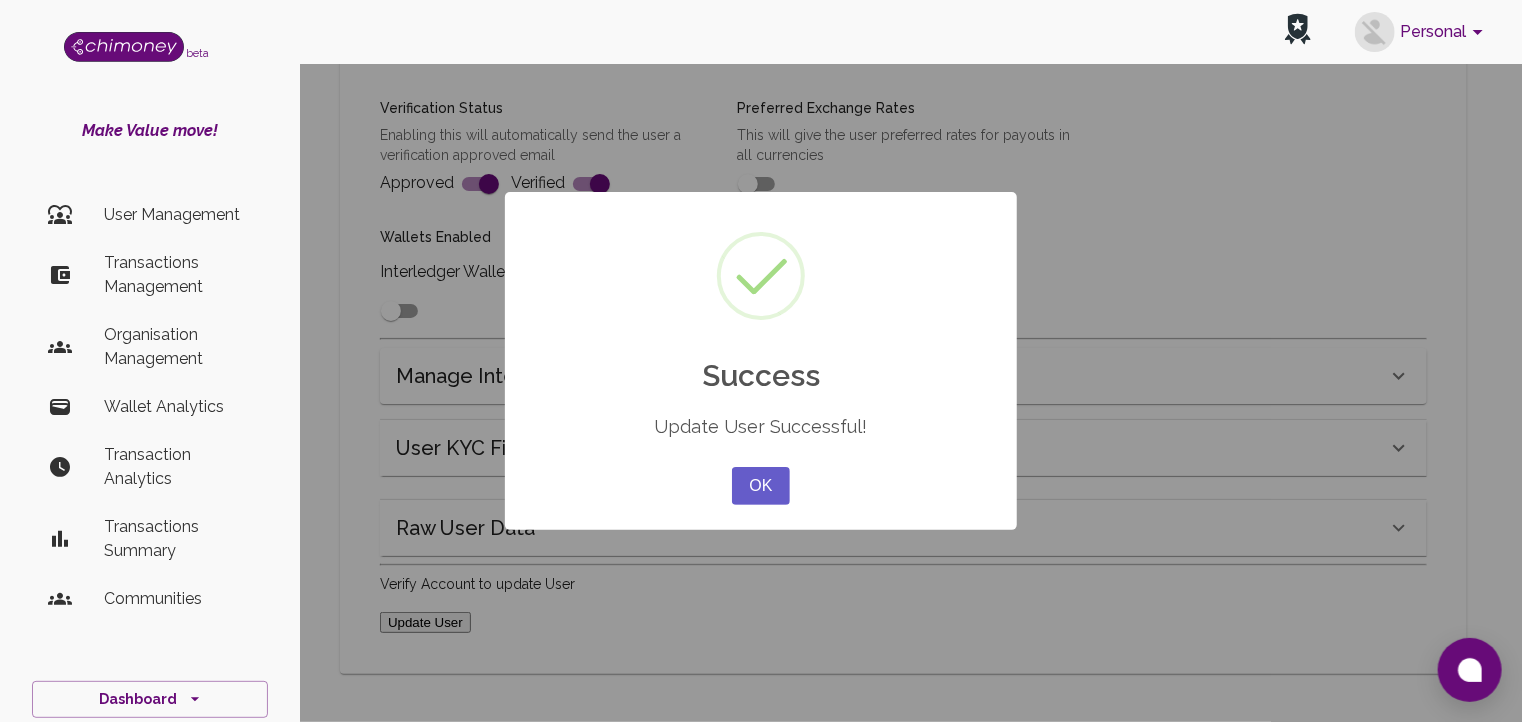 drag, startPoint x: 600, startPoint y: 679, endPoint x: 756, endPoint y: 485, distance: 248.94176 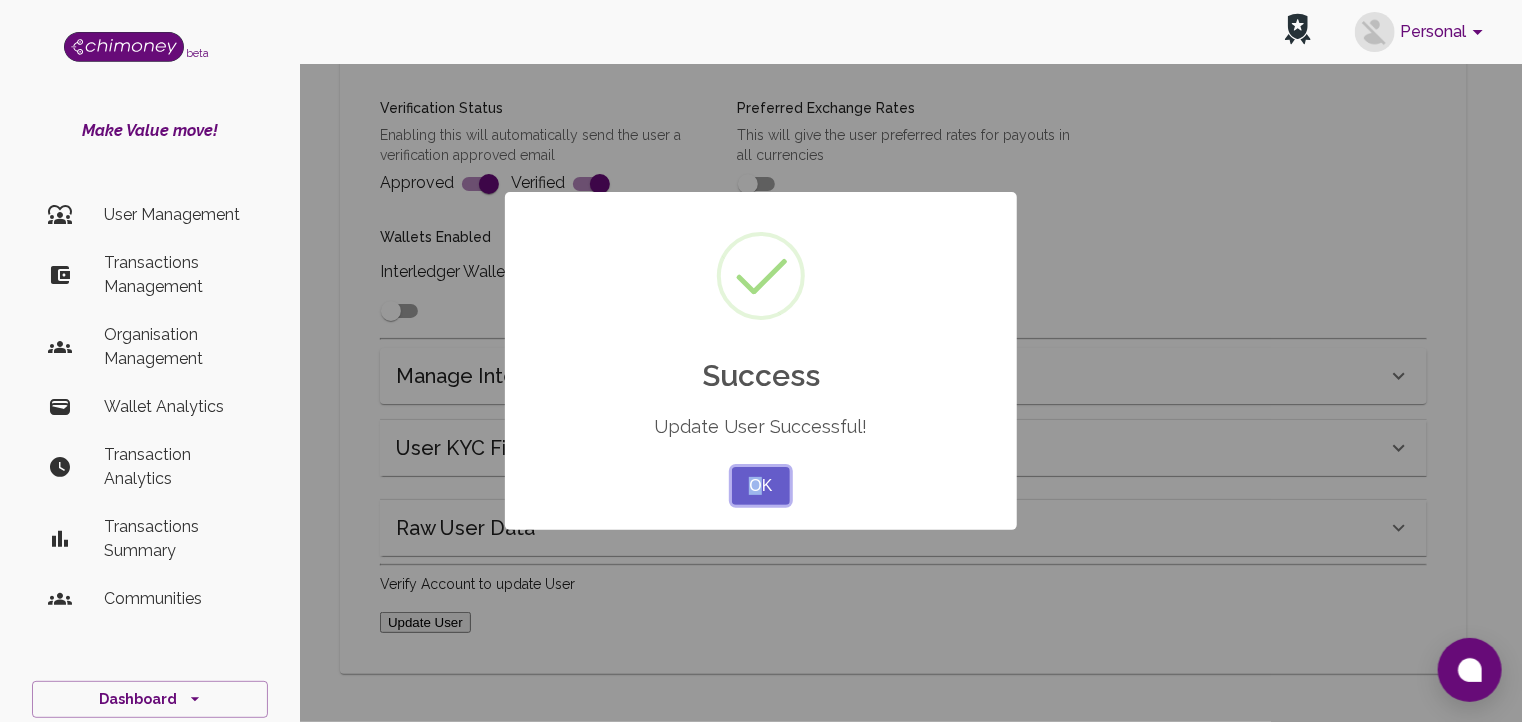 click on "OK" at bounding box center (761, 486) 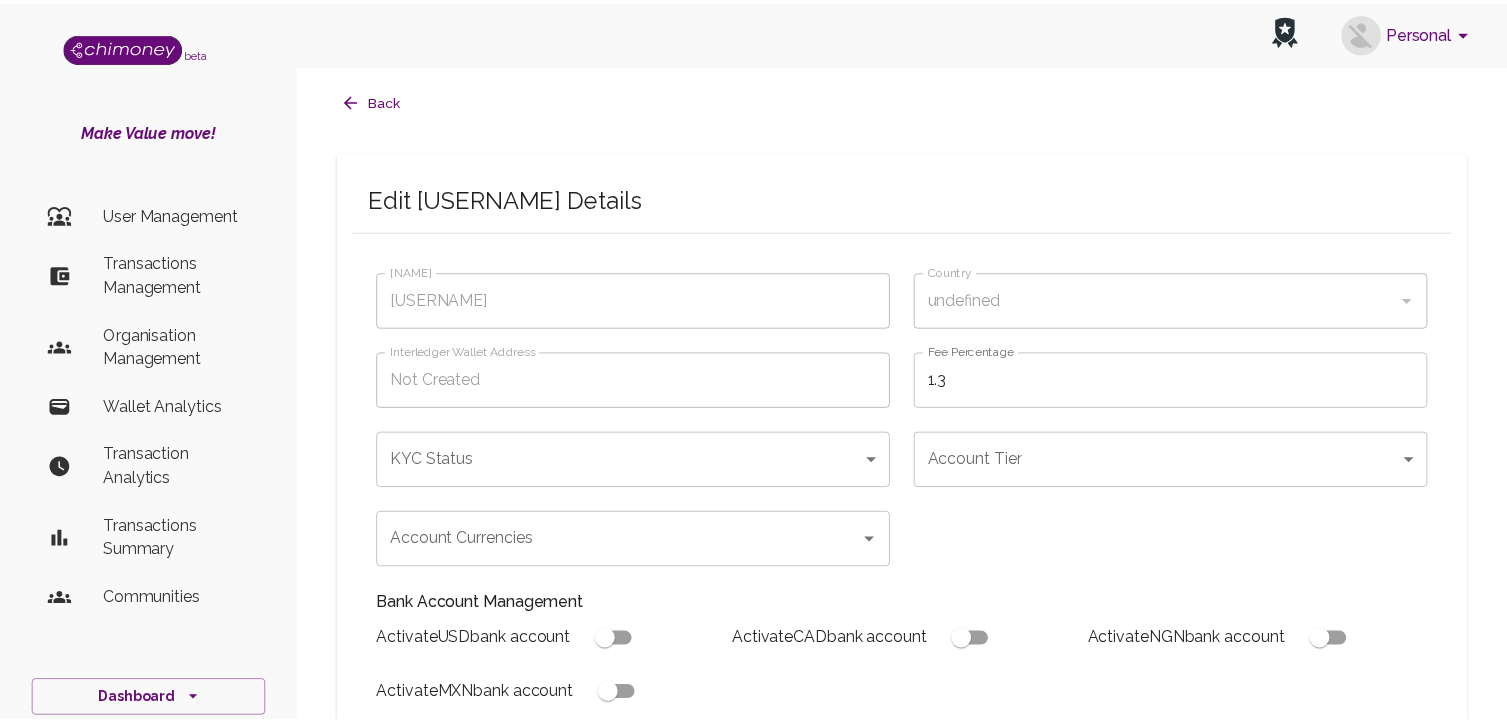 scroll, scrollTop: 780, scrollLeft: 0, axis: vertical 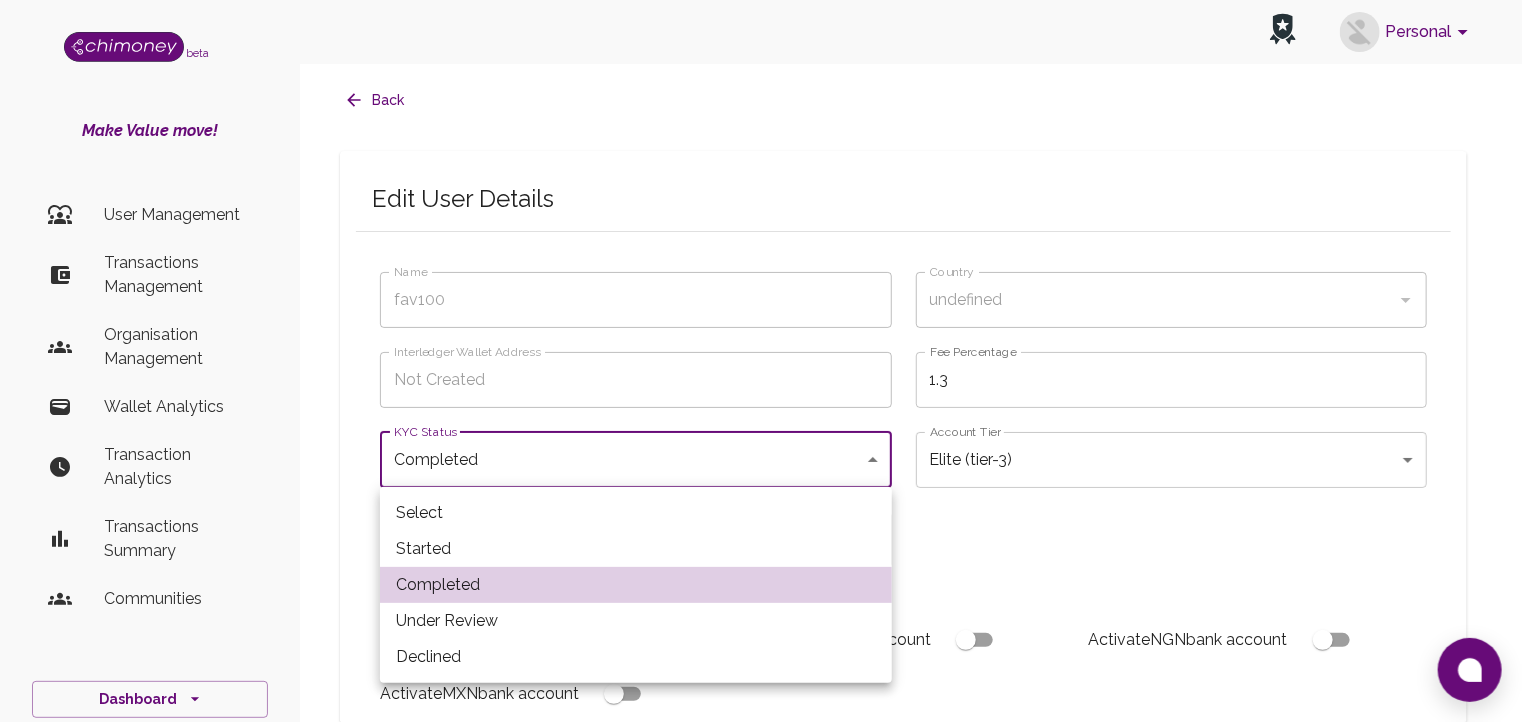 click on "Personal   beta Make Value move! User Management Transactions Management Organisation Management Wallet Analytics Transaction Analytics Transactions Summary Communities Dashboard ©  2025  Chi Technologies Inc.   Back Edit User Details Name [USERNAME] Name Country undefined Country Interledger Wallet Address Not Created Interledger Wallet Address Fee Percentage 1.3 Fee Percentage KYC Status Completed completed KYC Status Account Tier Elite (tier-3)   tier-3 Account Tier Account Currencies CAD USD NGN MXN Account Currencies Bank Account Management Activate  USD  bank account Activate  CAD  bank account Activate  NGN  bank account Activate  MXN  bank account Decline (Ban) User     Verification Status Enabling this will automatically send the user a verification approved email   Approved      Verified     Preferred Exchange Rates This will give the user preferred rates for payouts in all currencies Wallets Enabled Interledger Wallet       Crypto Wallet       Reset Crypto Wallet   Manage Interledger Wallet   Account" at bounding box center (761, 772) 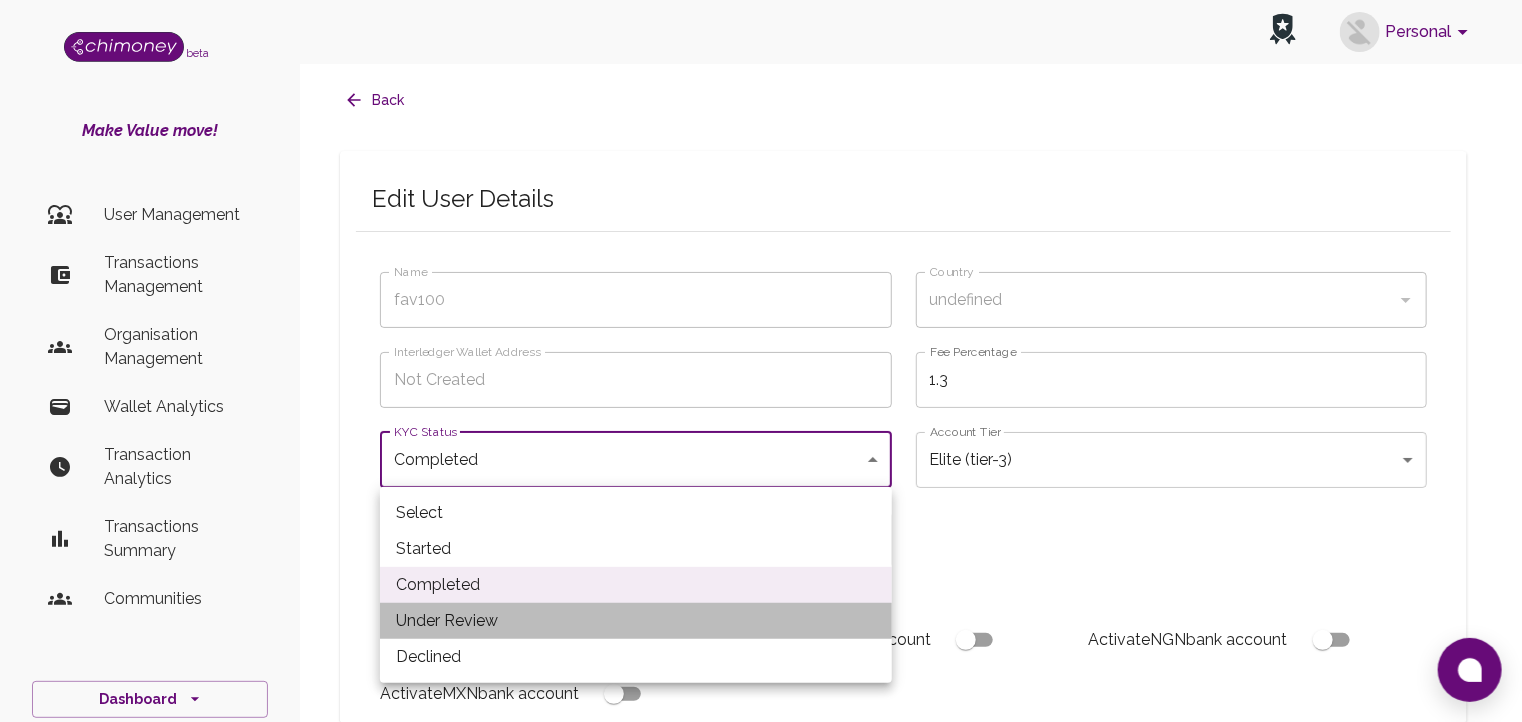 click on "Under Review" at bounding box center (636, 621) 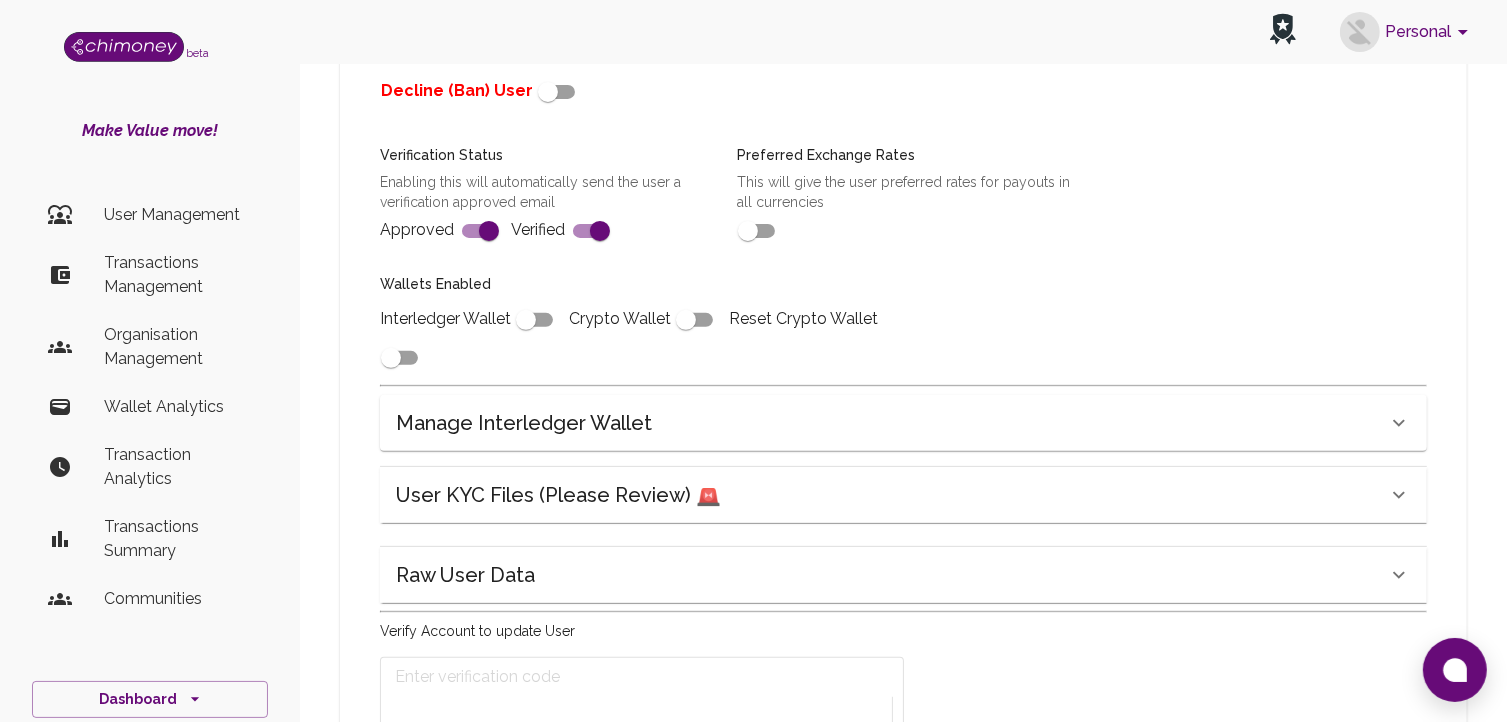 scroll, scrollTop: 795, scrollLeft: 0, axis: vertical 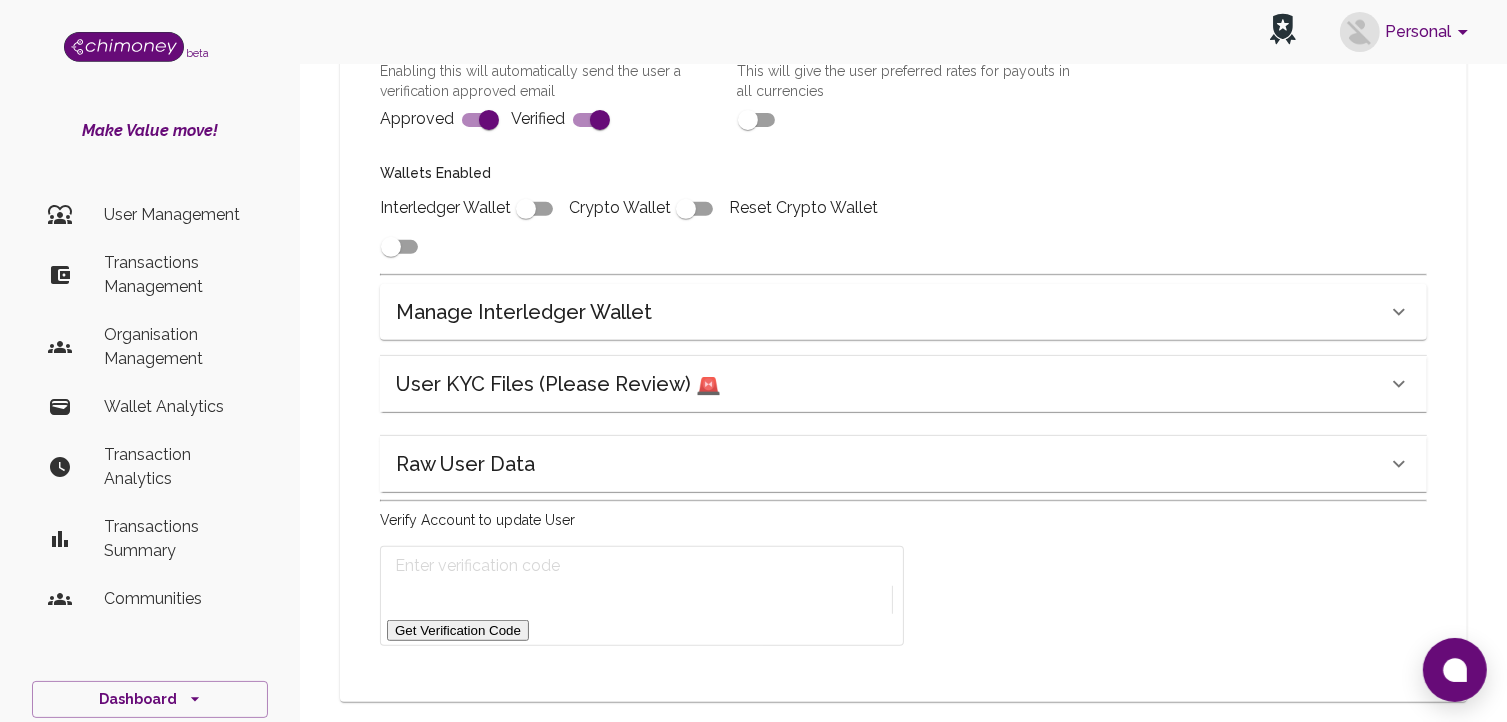 click on "Get Verification Code" at bounding box center [458, 630] 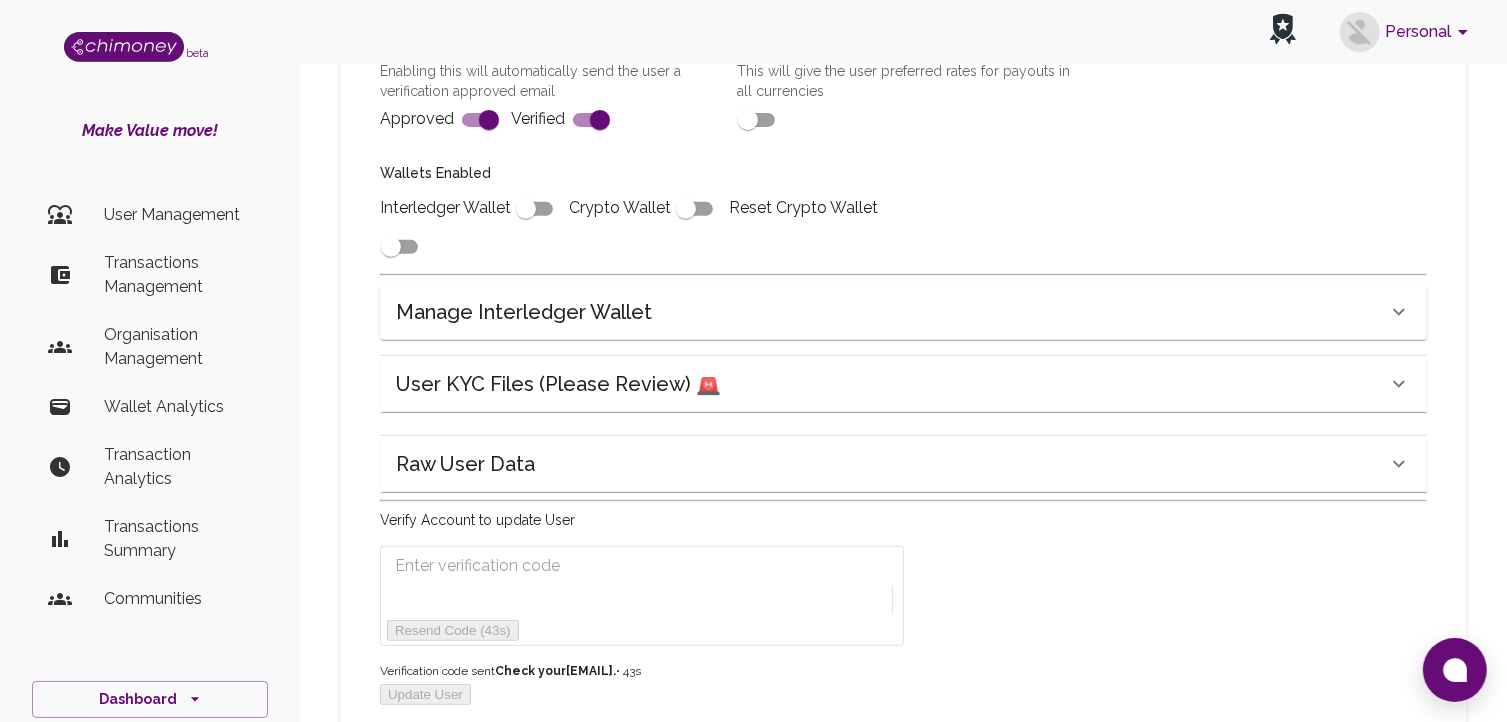 drag, startPoint x: 588, startPoint y: 615, endPoint x: 568, endPoint y: 605, distance: 22.36068 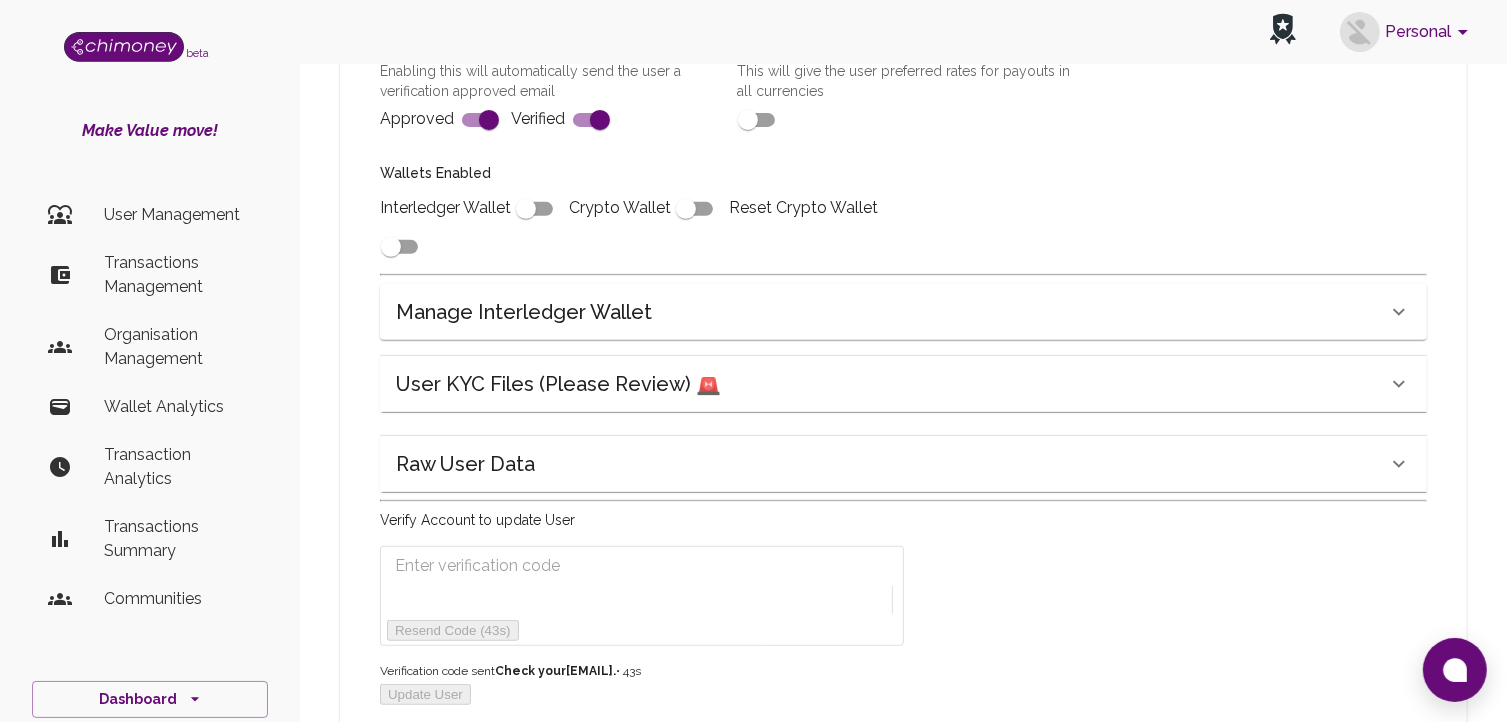 click on "Resend Code (43s)" at bounding box center [642, 596] 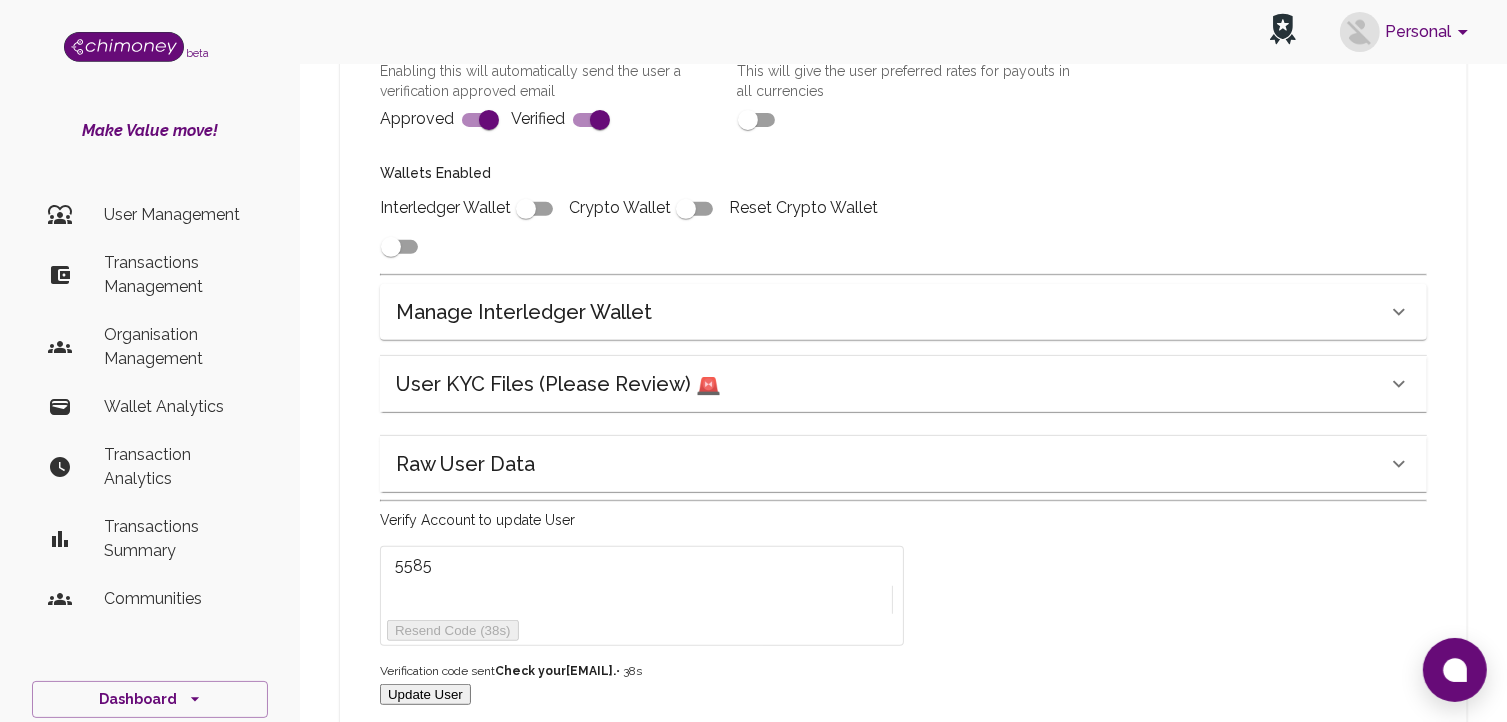 type on "5585" 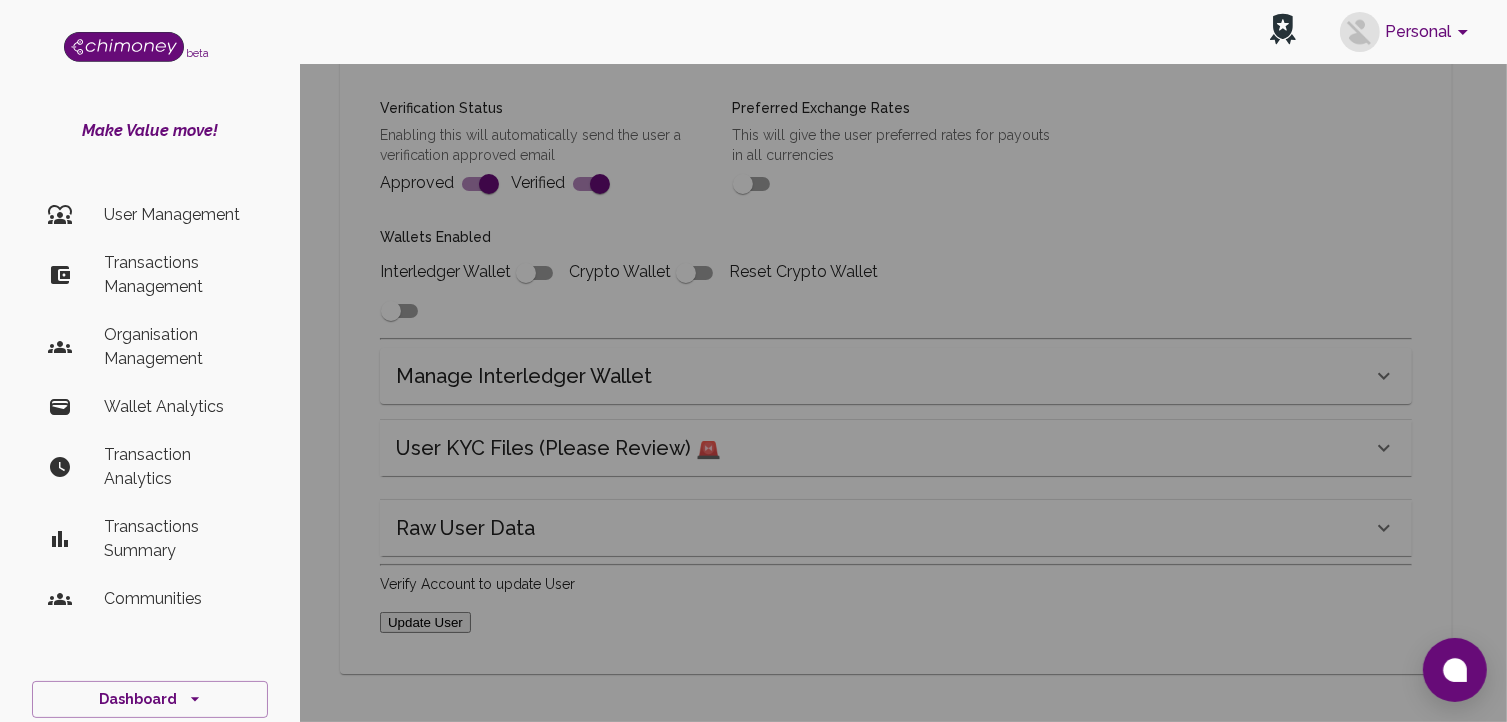 scroll, scrollTop: 780, scrollLeft: 0, axis: vertical 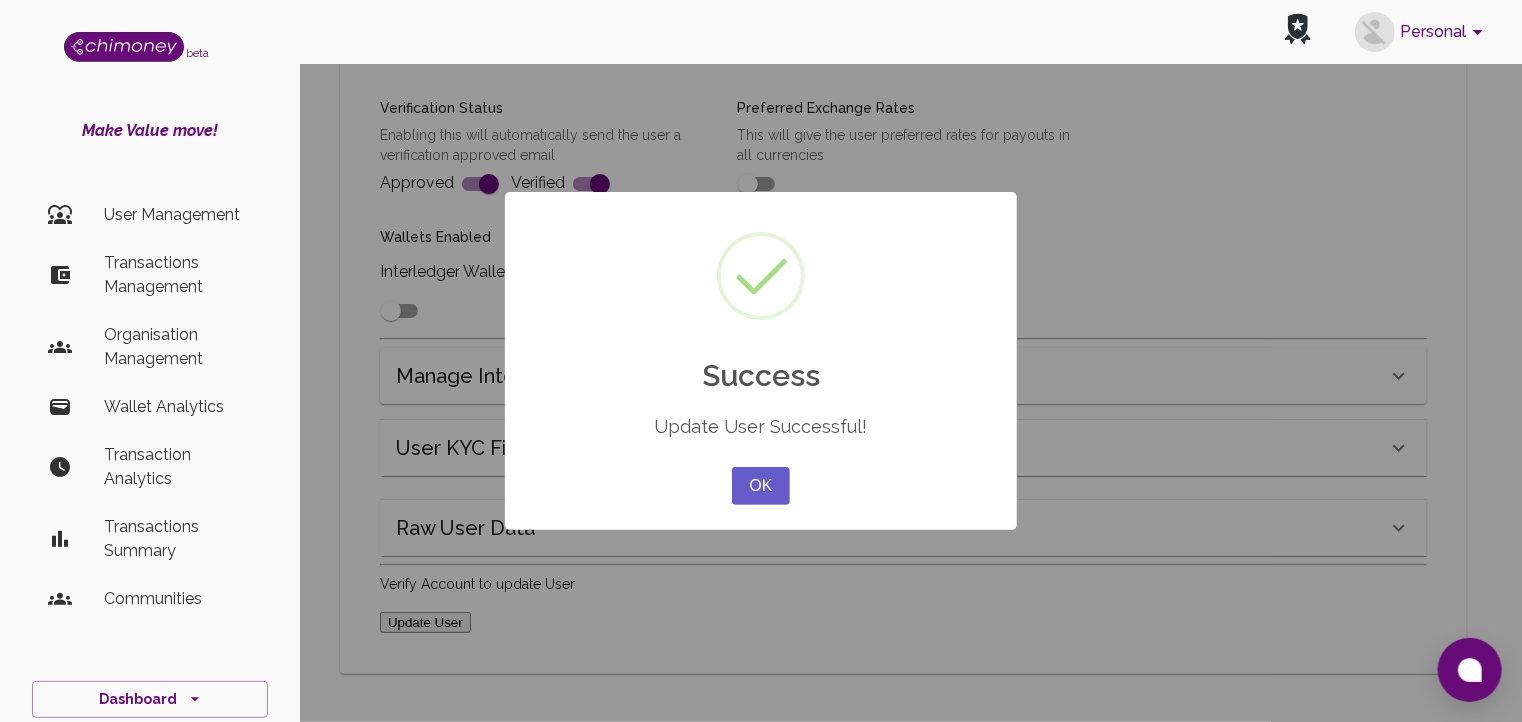 click on "OK" at bounding box center (761, 486) 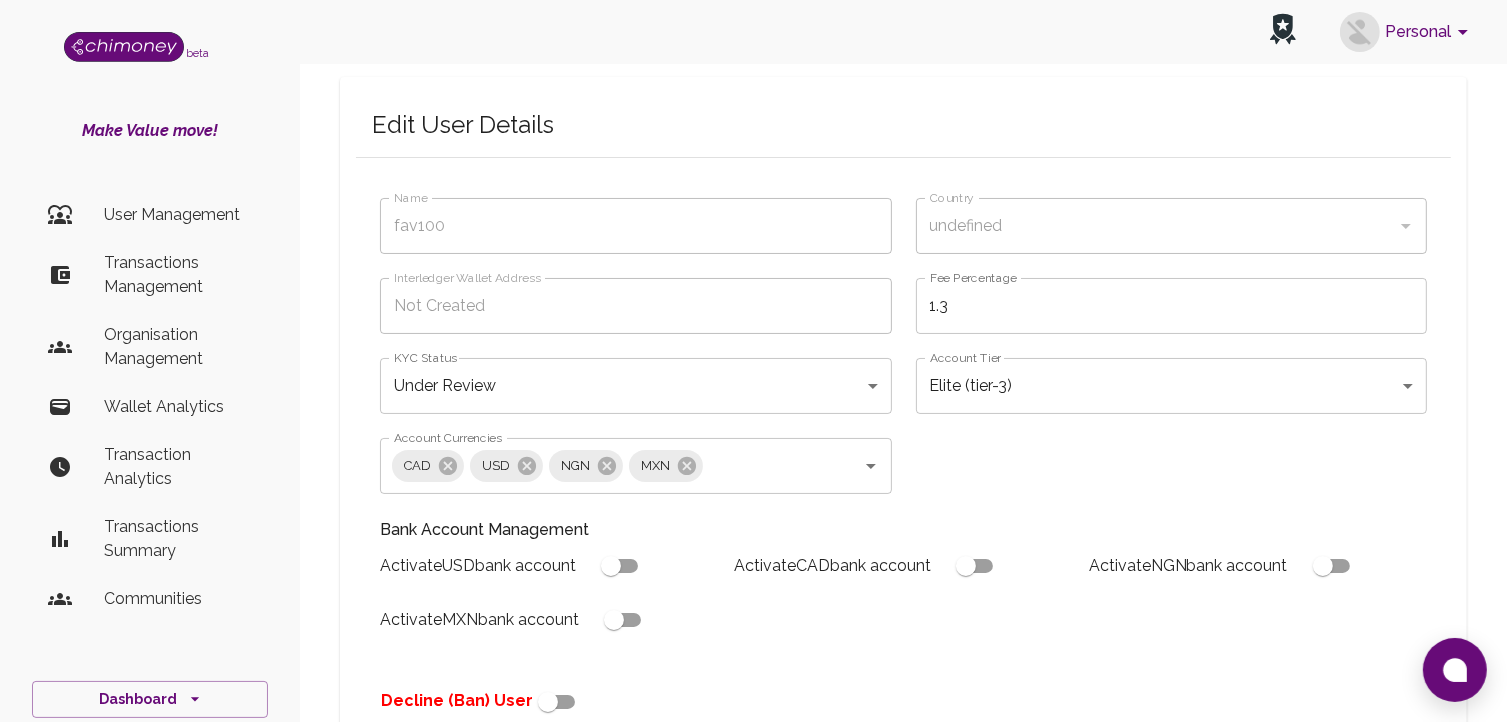 scroll, scrollTop: 0, scrollLeft: 0, axis: both 